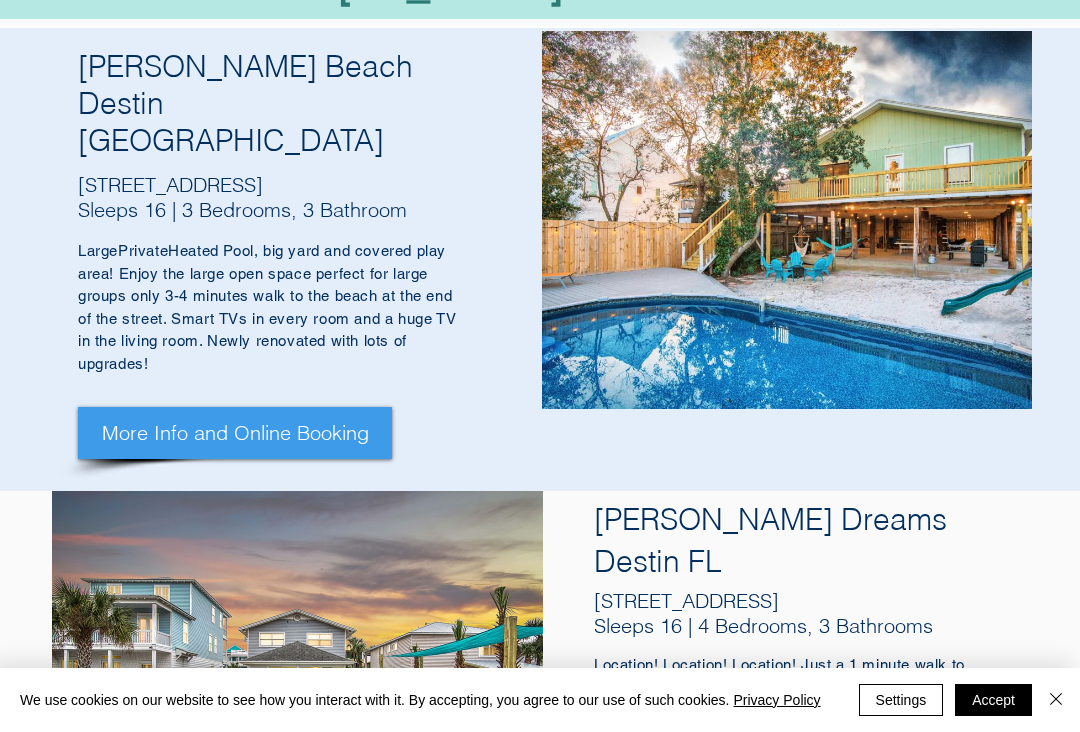 scroll, scrollTop: 0, scrollLeft: 0, axis: both 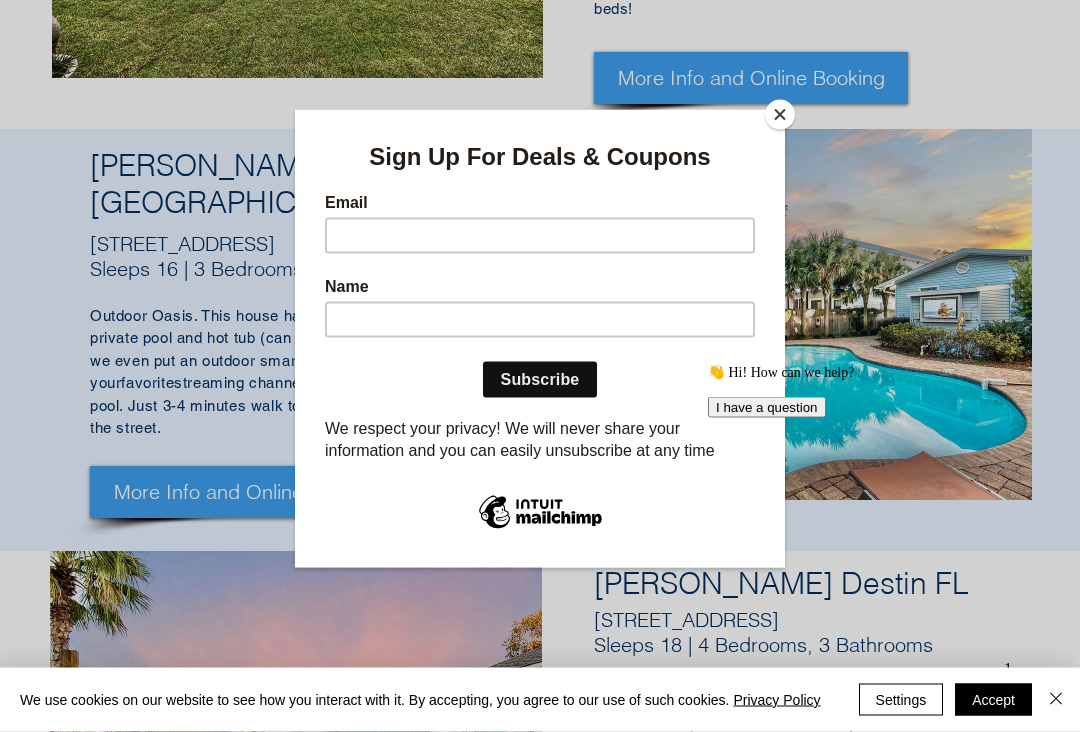 click on "Opens Chat This icon Opens the chat window." at bounding box center (1018, 694) 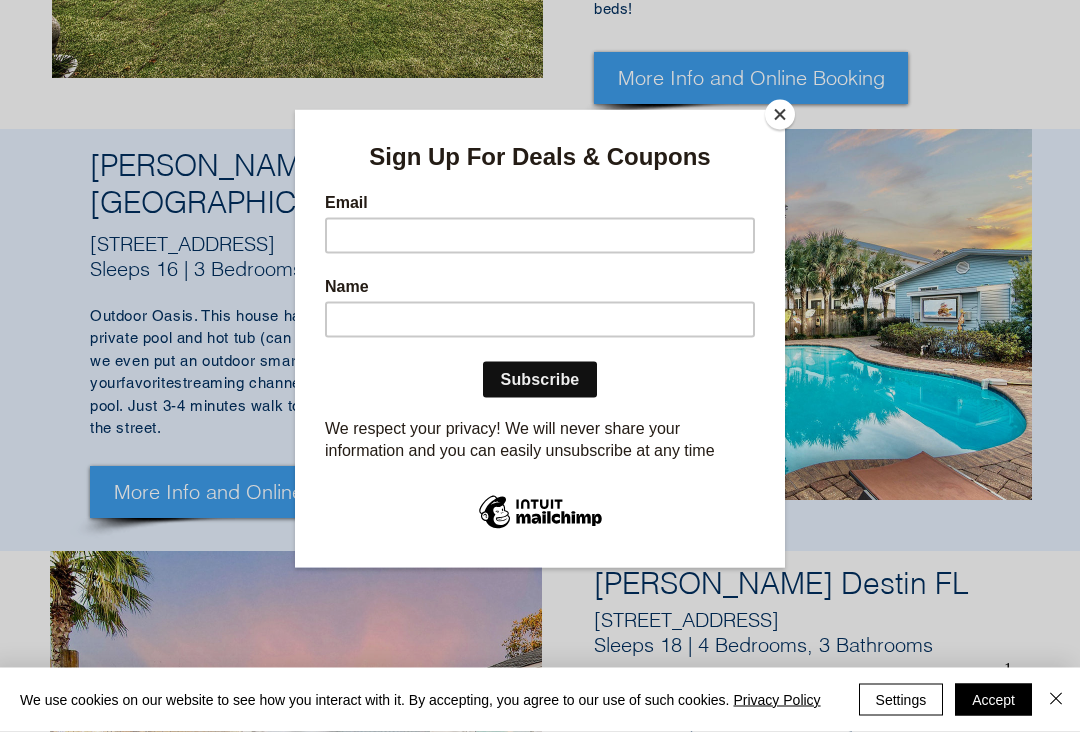 scroll, scrollTop: 1615, scrollLeft: 0, axis: vertical 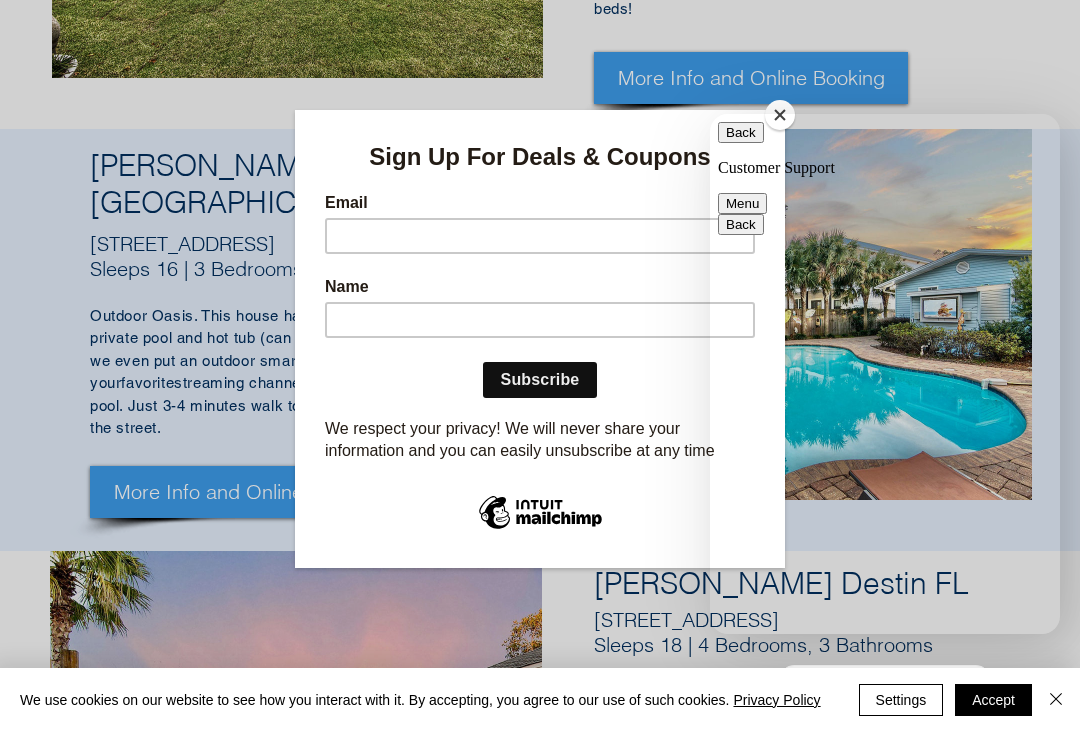 click on "I have a question" at bounding box center [777, 935] 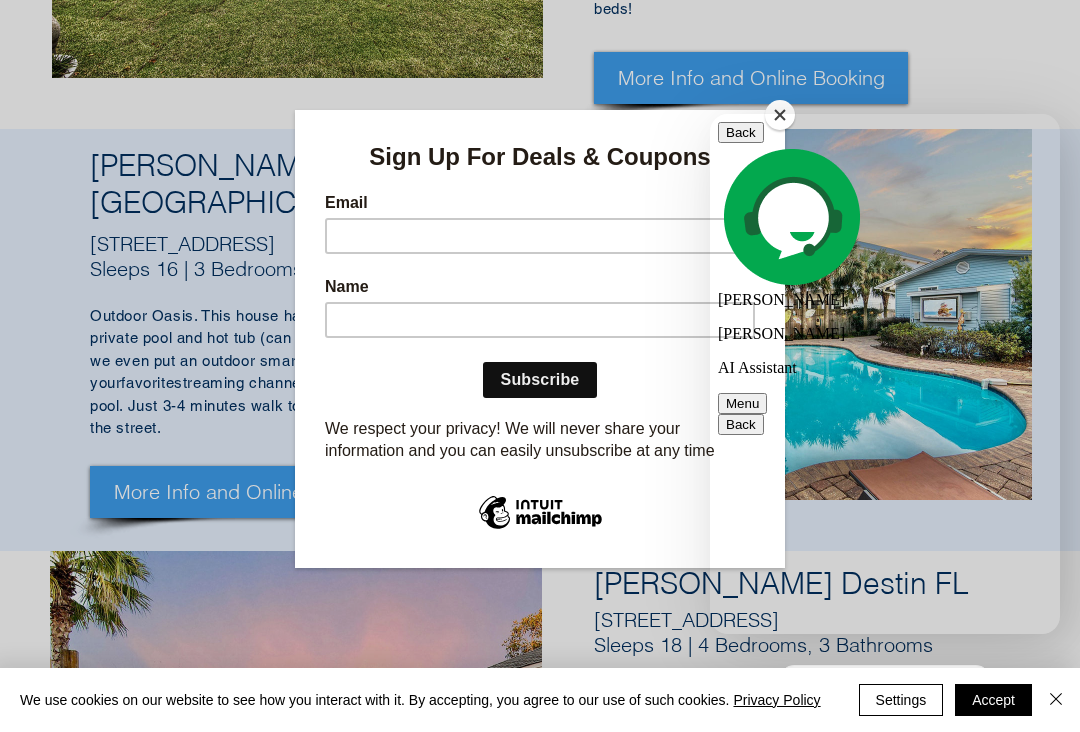 click on "Rate this chat Upload File Insert emoji" at bounding box center (710, 114) 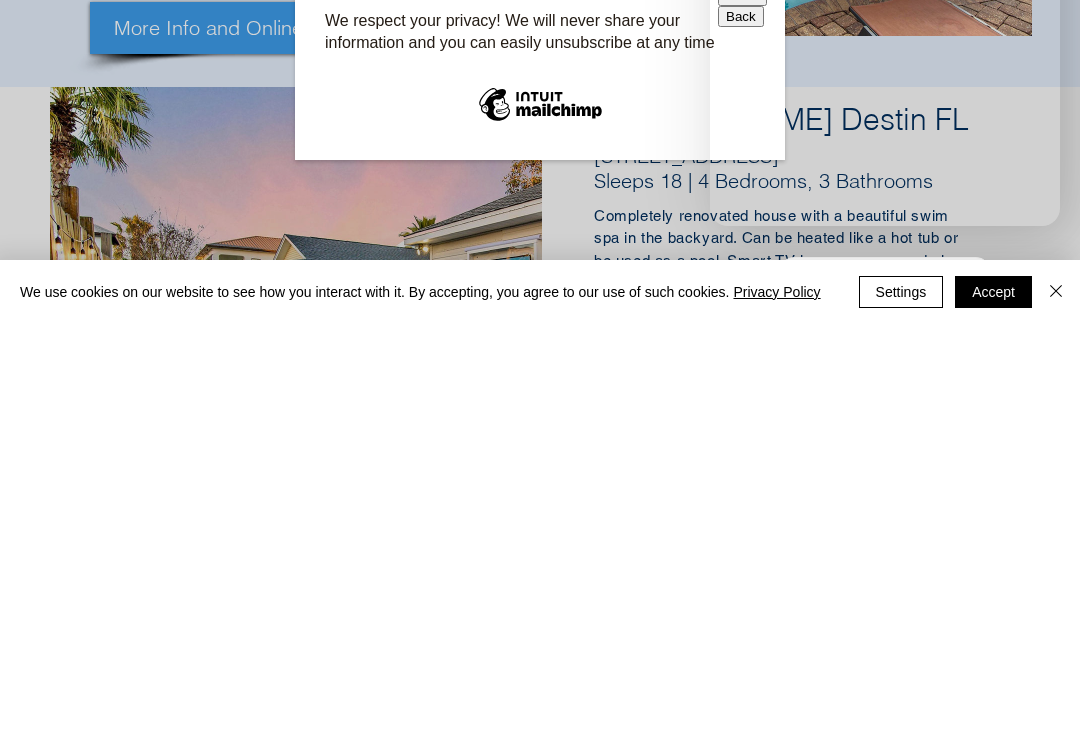 type on "Vacation homes" 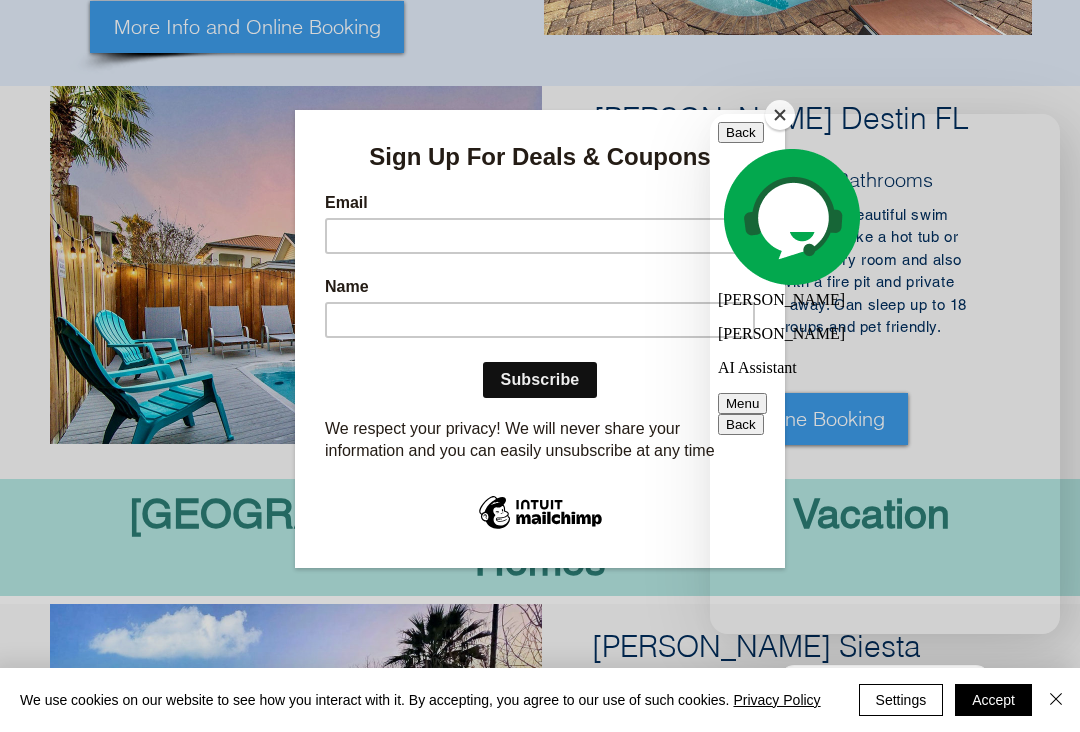 click at bounding box center [710, 114] 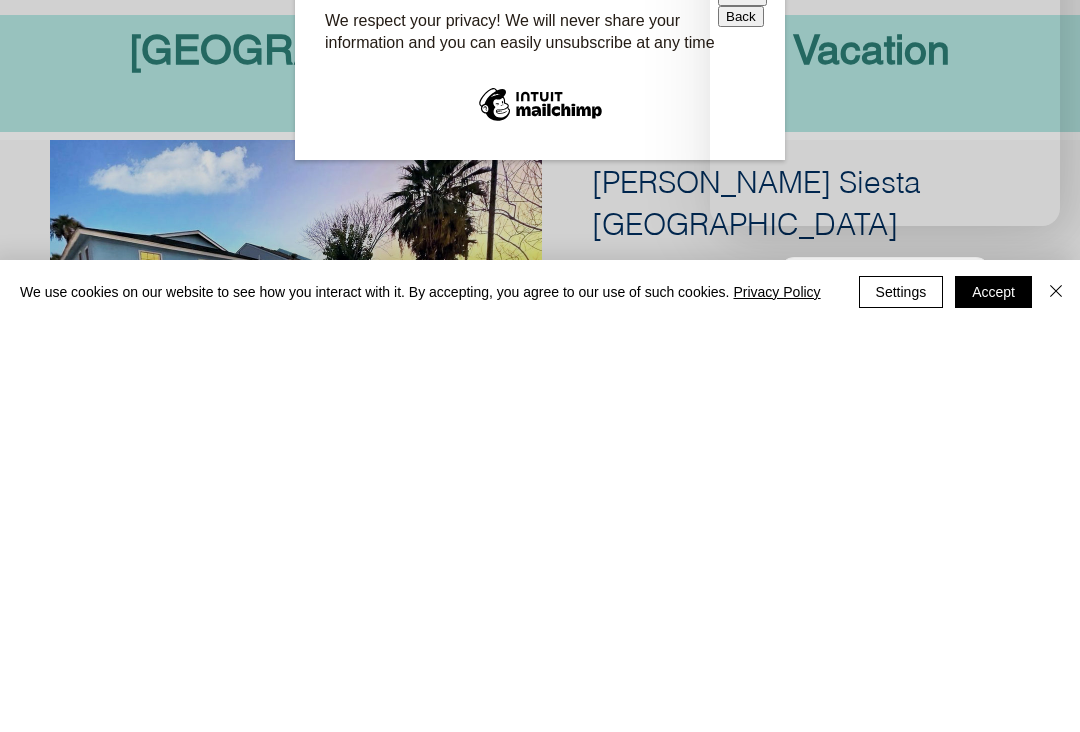 click at bounding box center [726, 1298] 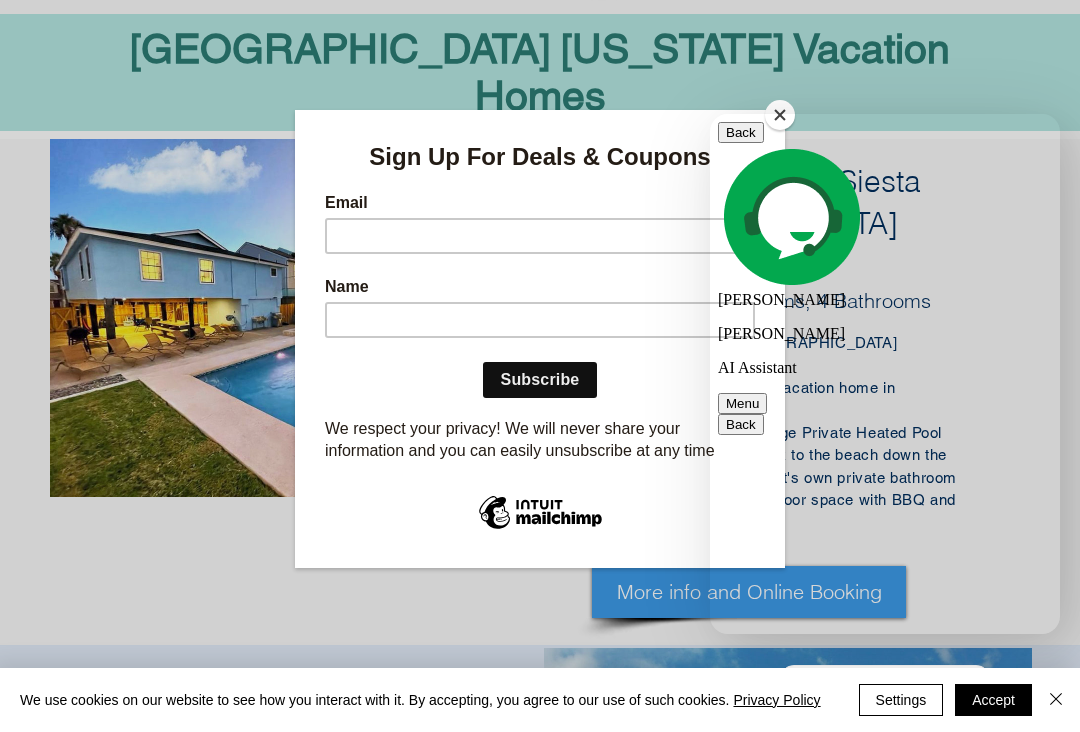 scroll, scrollTop: 336, scrollLeft: 0, axis: vertical 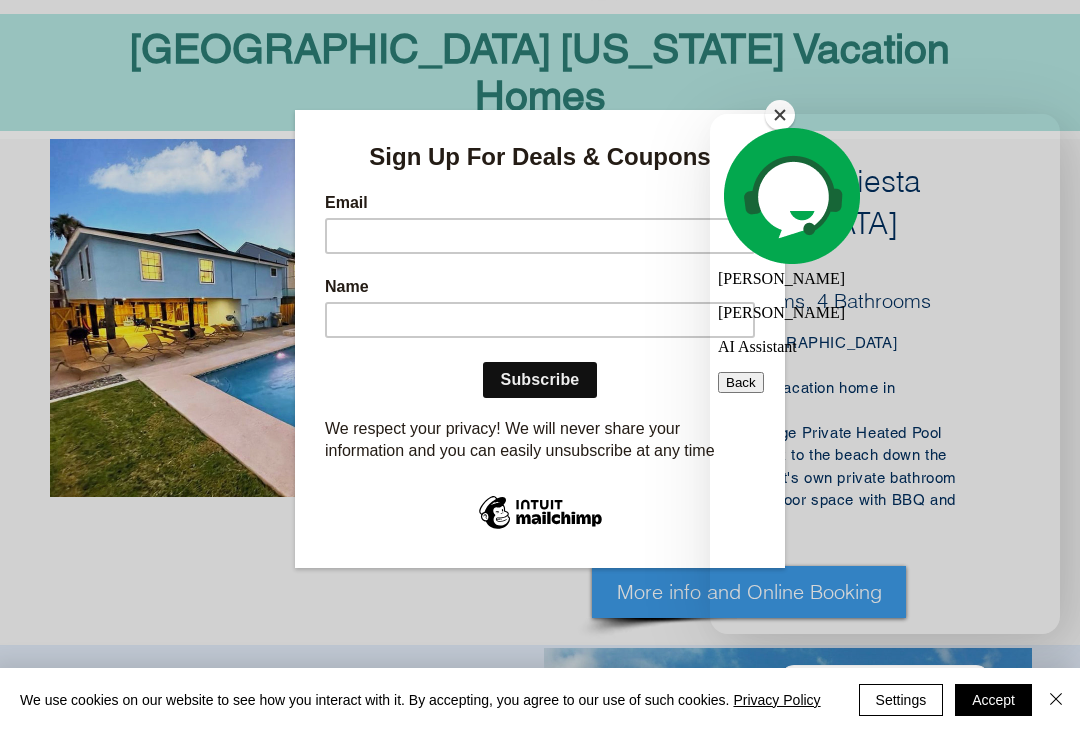 click on "14:31" at bounding box center (736, 2031) 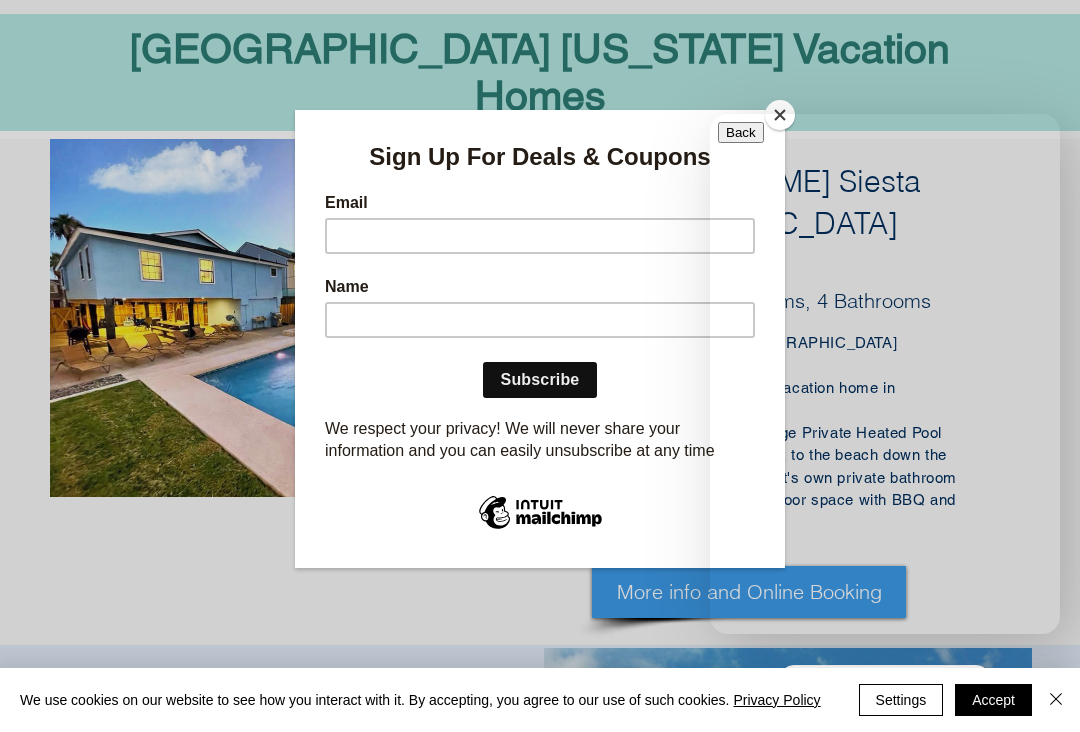 scroll, scrollTop: 50, scrollLeft: 0, axis: vertical 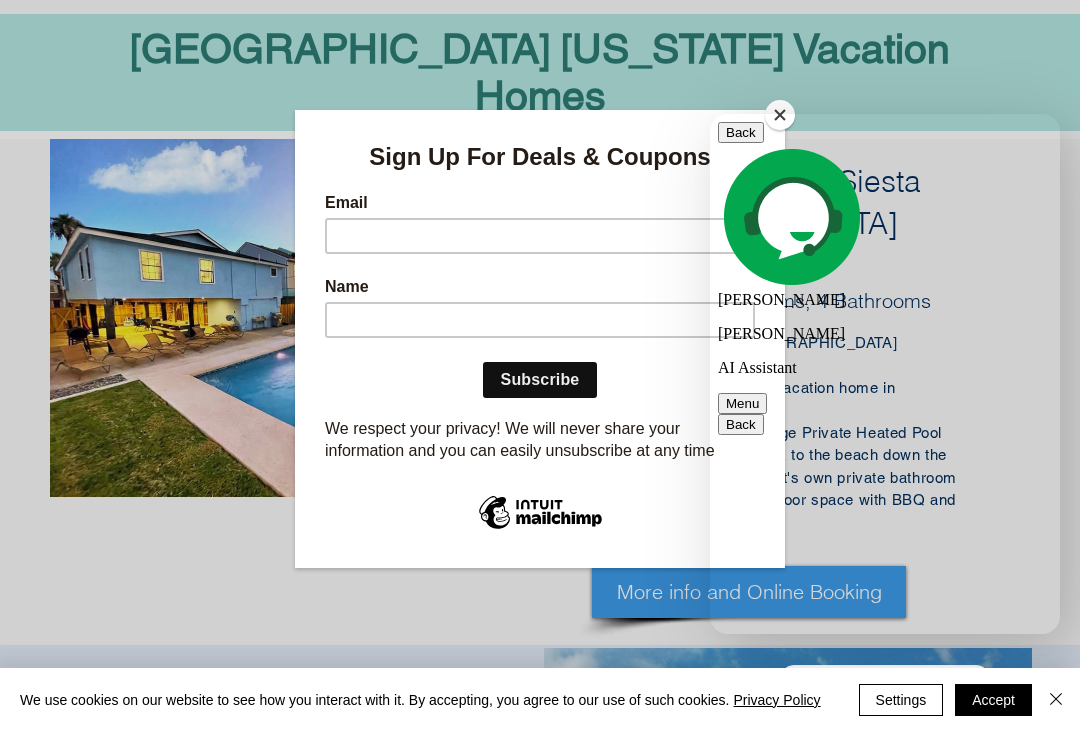click on "Vacation homes" at bounding box center [710, 114] 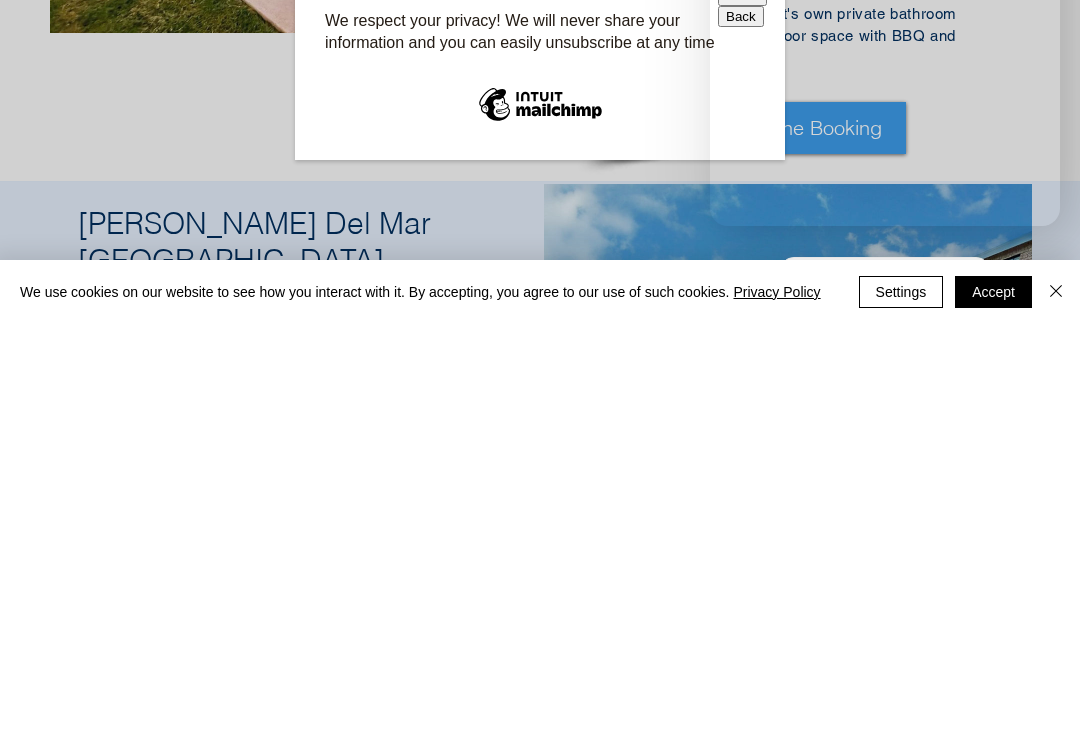 type on "No thanks" 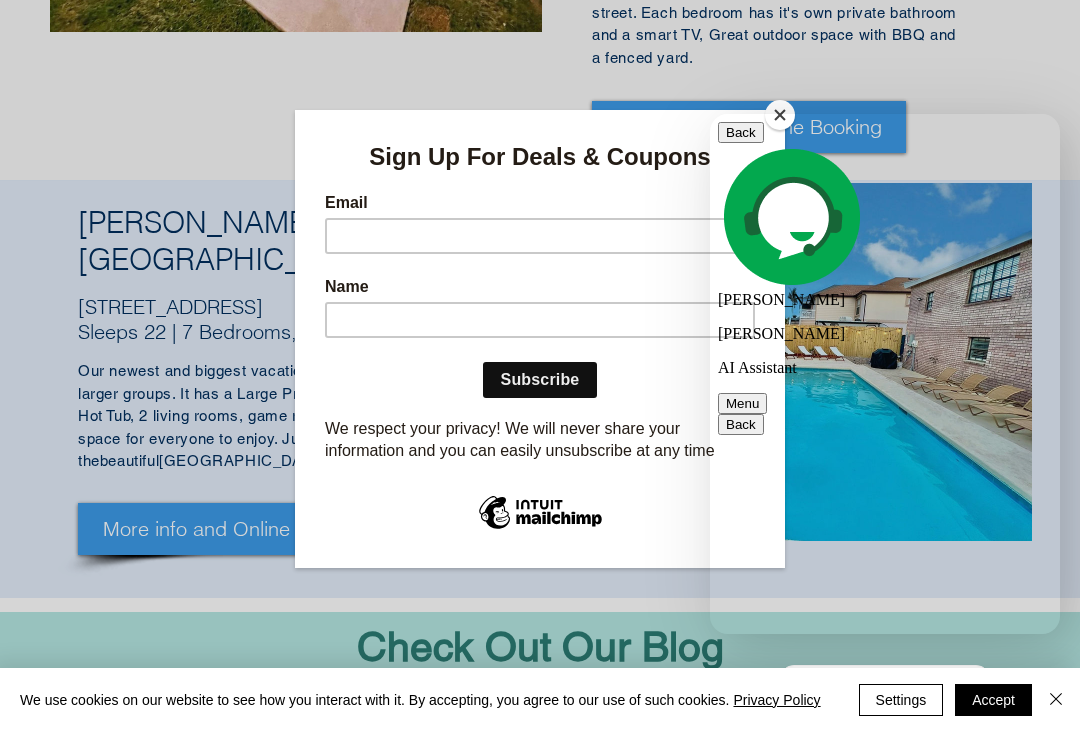 scroll, scrollTop: 1218, scrollLeft: 0, axis: vertical 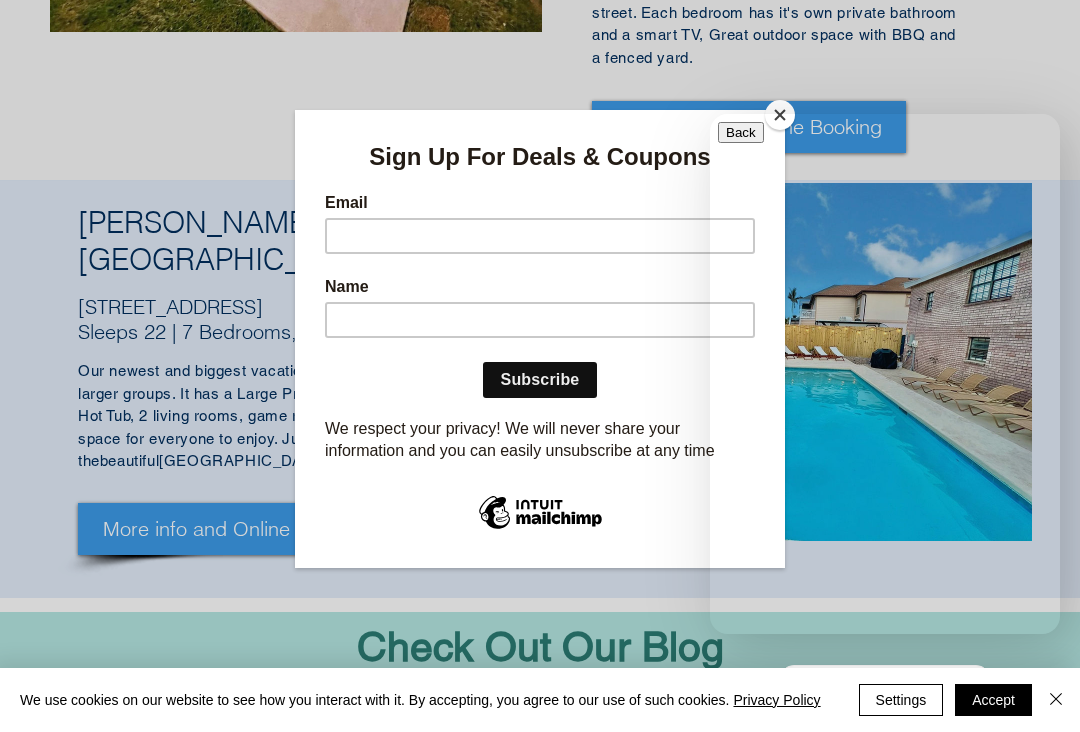 click on "[PERSON_NAME] ( Just Now )  Alright! If you have any other questions or need assistance, just let me know. I'm here to help!" at bounding box center (905, 924) 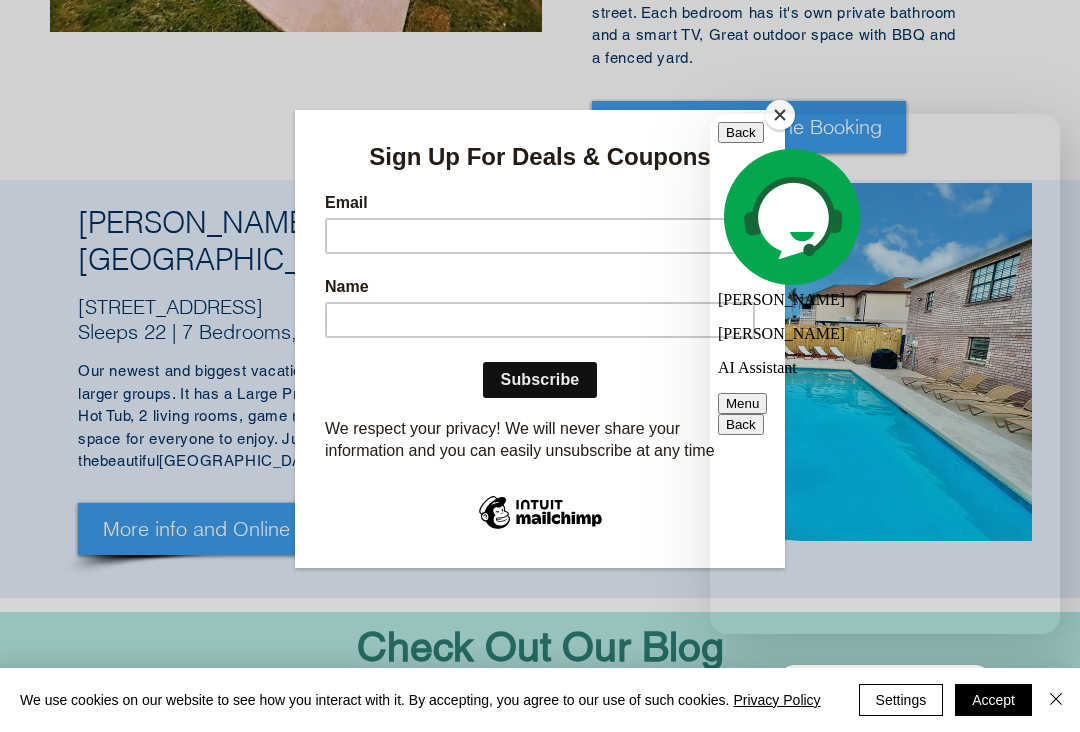 scroll, scrollTop: 1218, scrollLeft: 0, axis: vertical 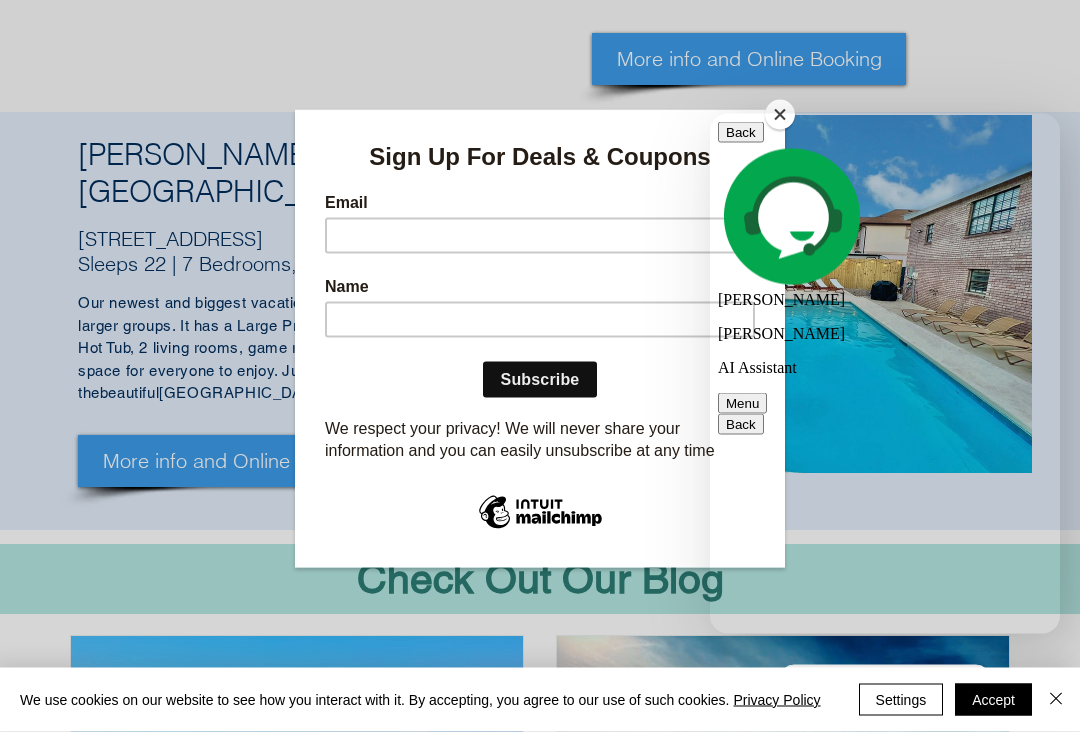 click on "Search Emoji" at bounding box center (806, 6138) 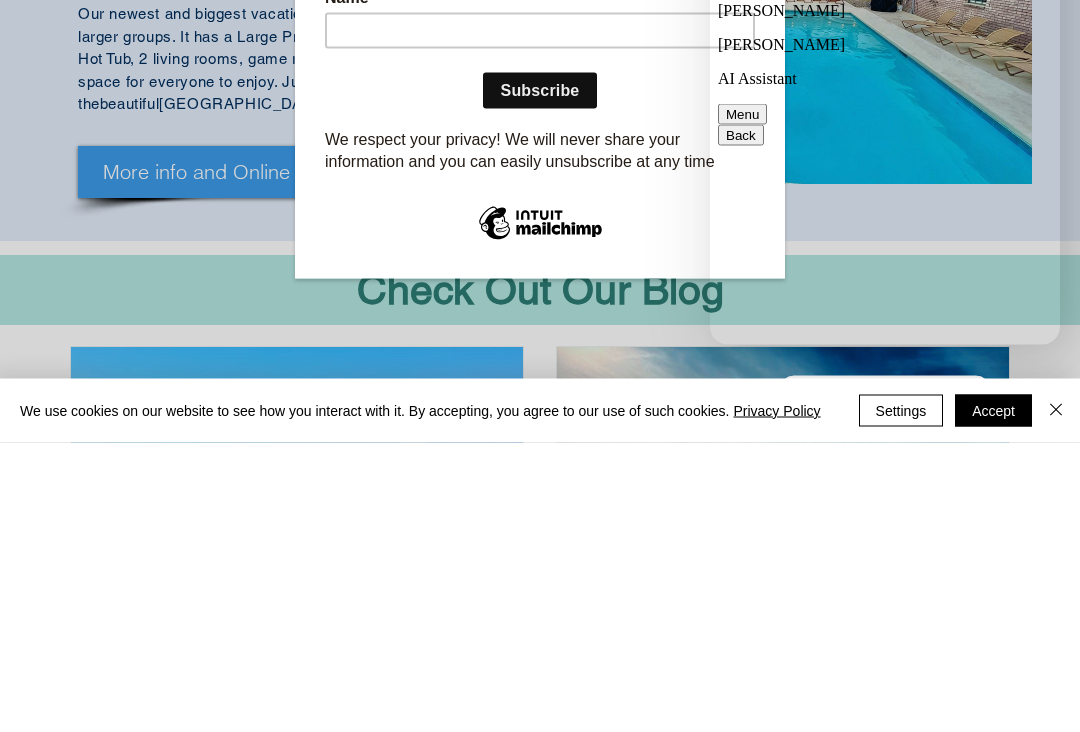 type on "Base" 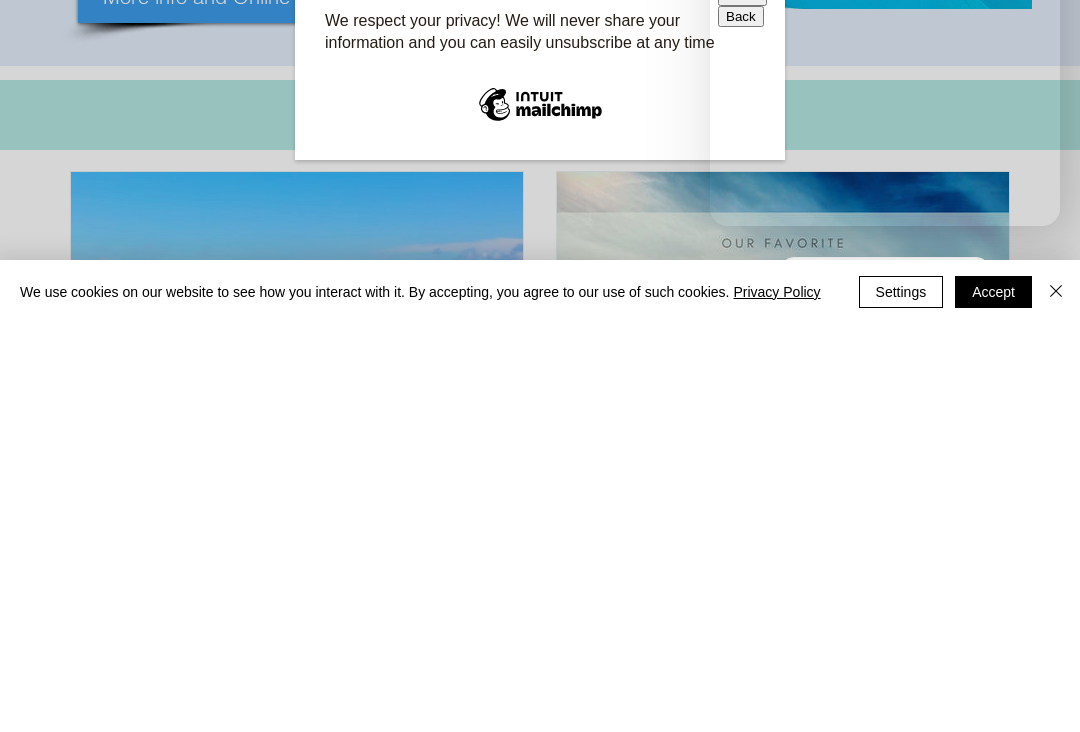 scroll, scrollTop: 4, scrollLeft: 0, axis: vertical 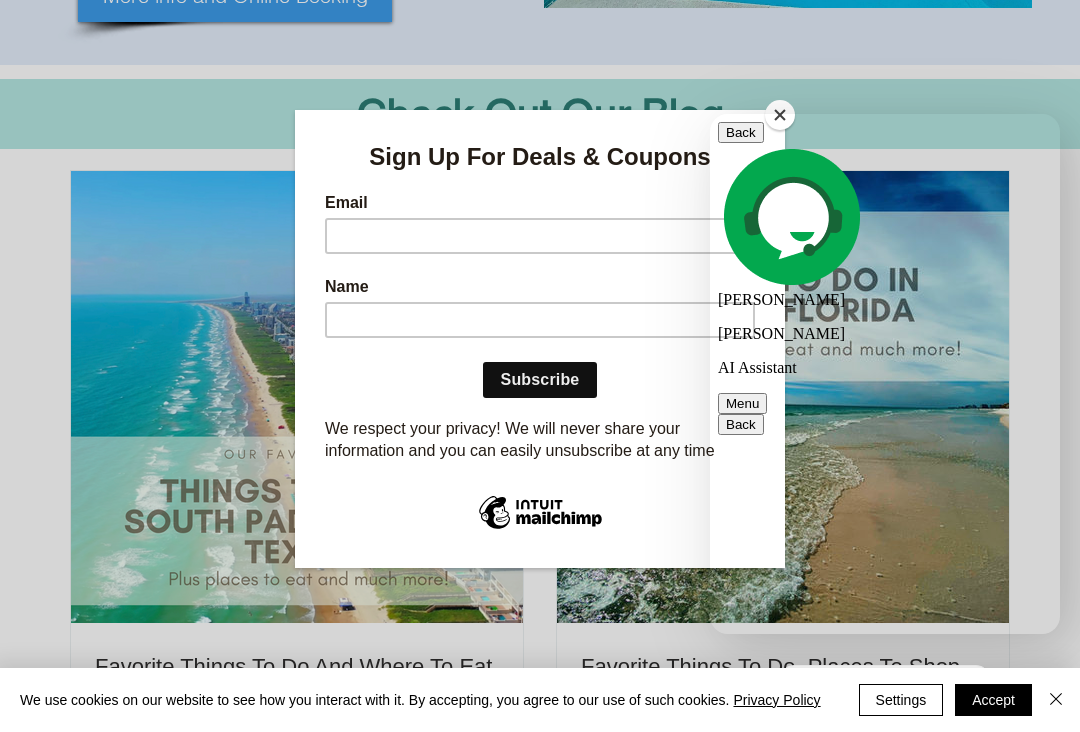 click on "Accept" at bounding box center [993, 700] 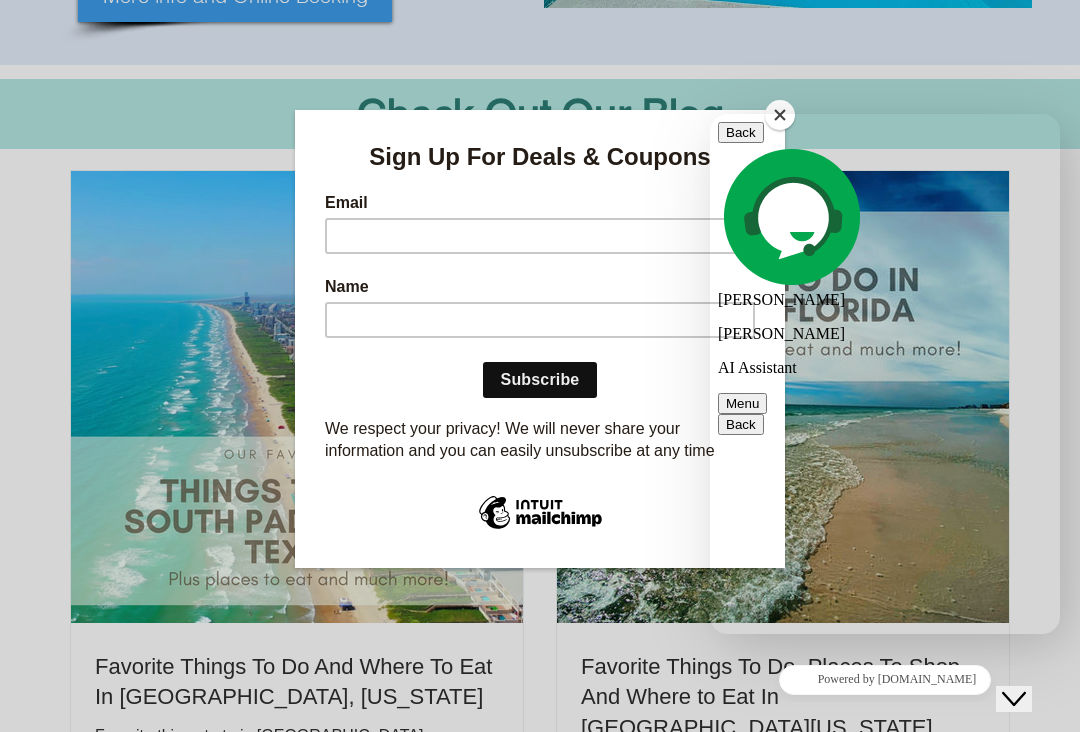 scroll, scrollTop: 1472, scrollLeft: 0, axis: vertical 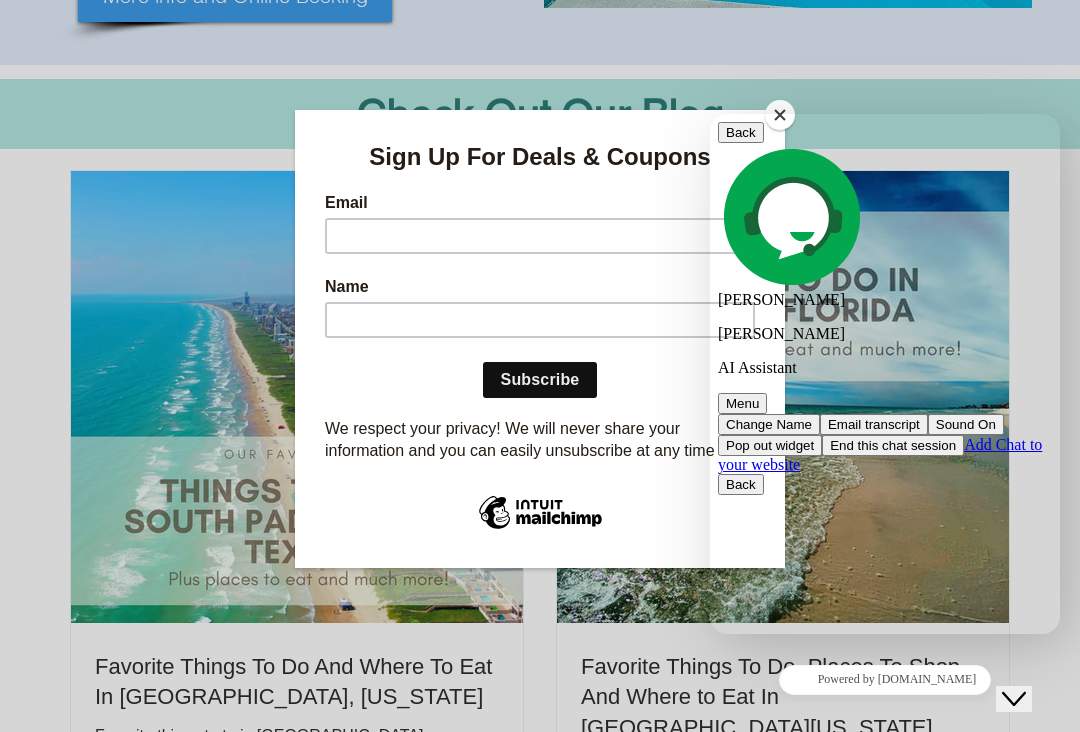 click on "Change Name" at bounding box center [769, 424] 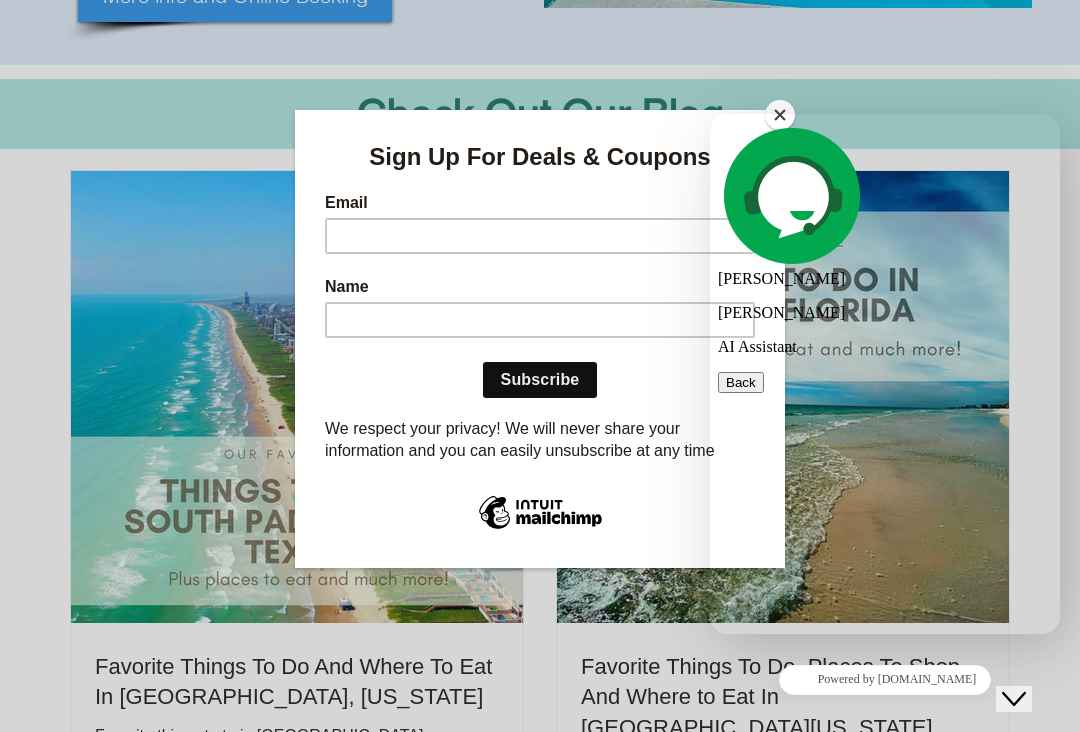 scroll, scrollTop: 1422, scrollLeft: 0, axis: vertical 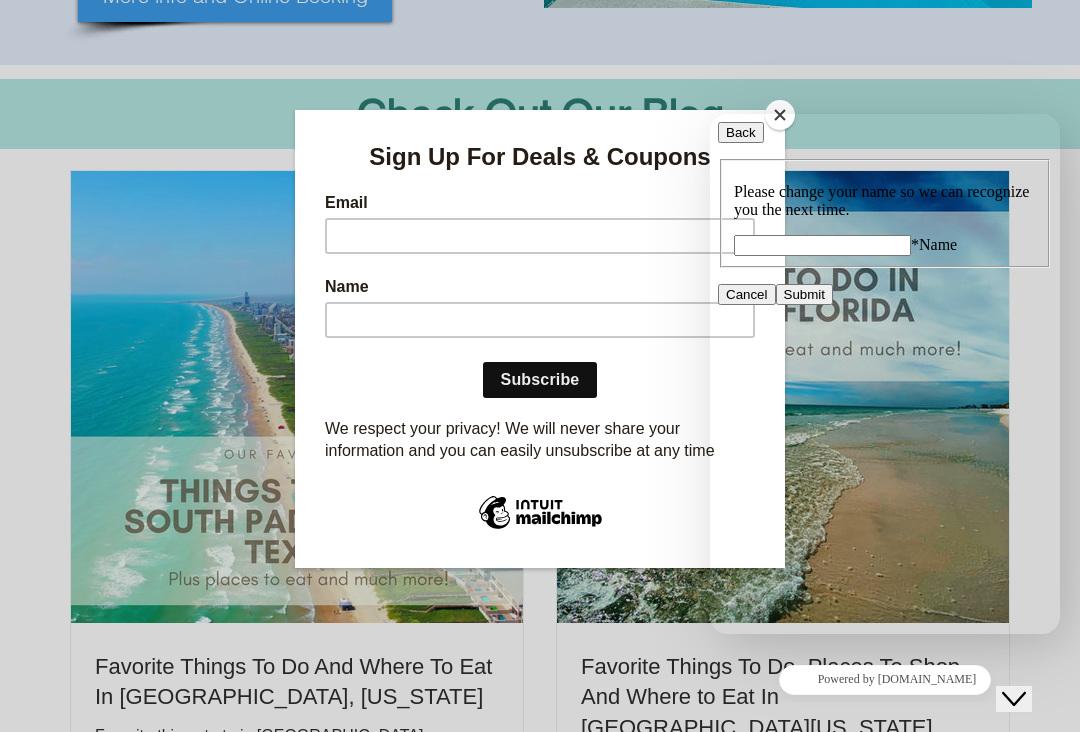 click on "*  Name" at bounding box center (822, 245) 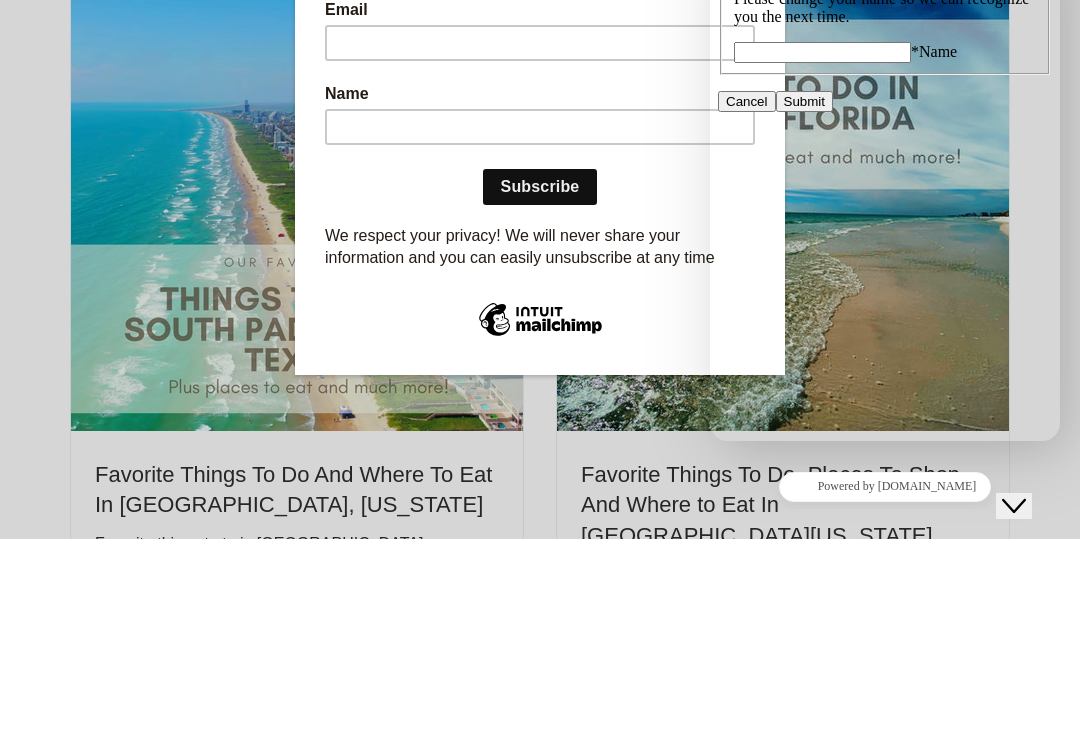 click on "Cancel" at bounding box center [747, 101] 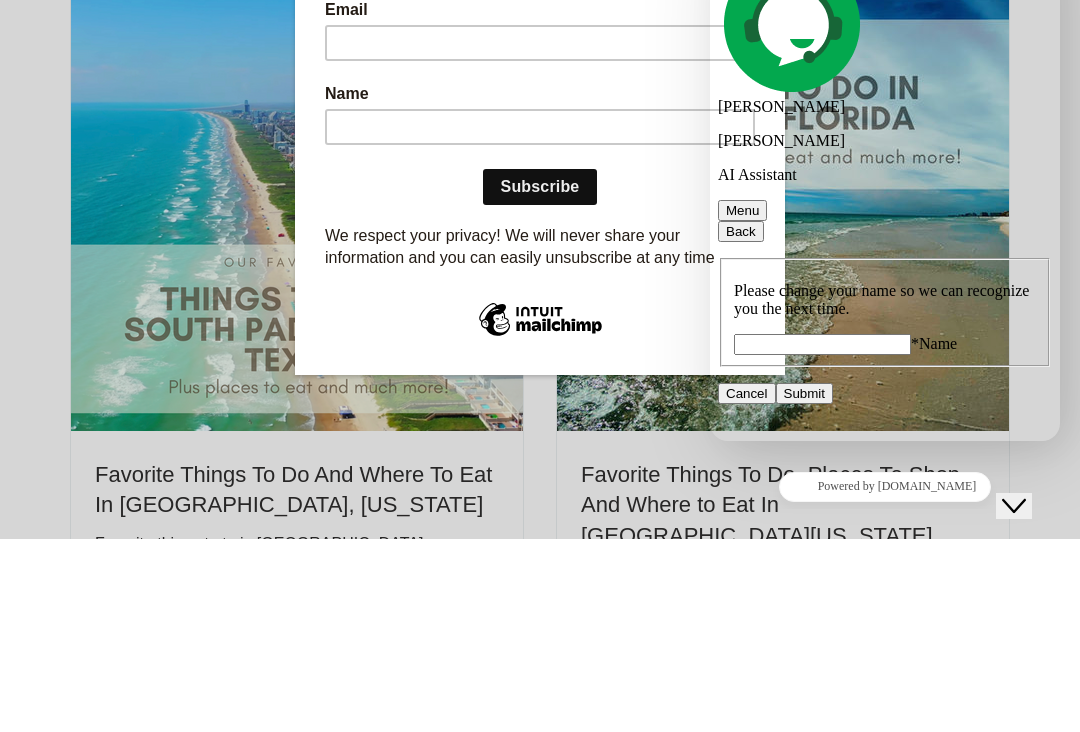 scroll, scrollTop: 3736, scrollLeft: 0, axis: vertical 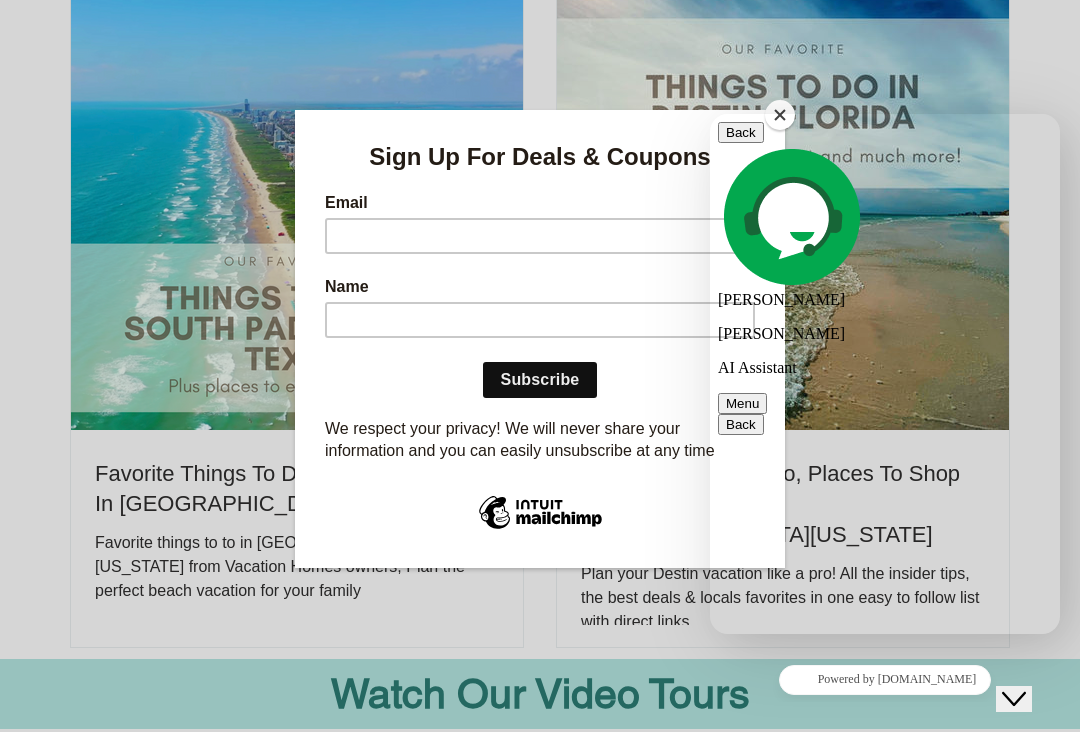 click on "Back [PERSON_NAME]   AI Assistant" at bounding box center (885, 249) 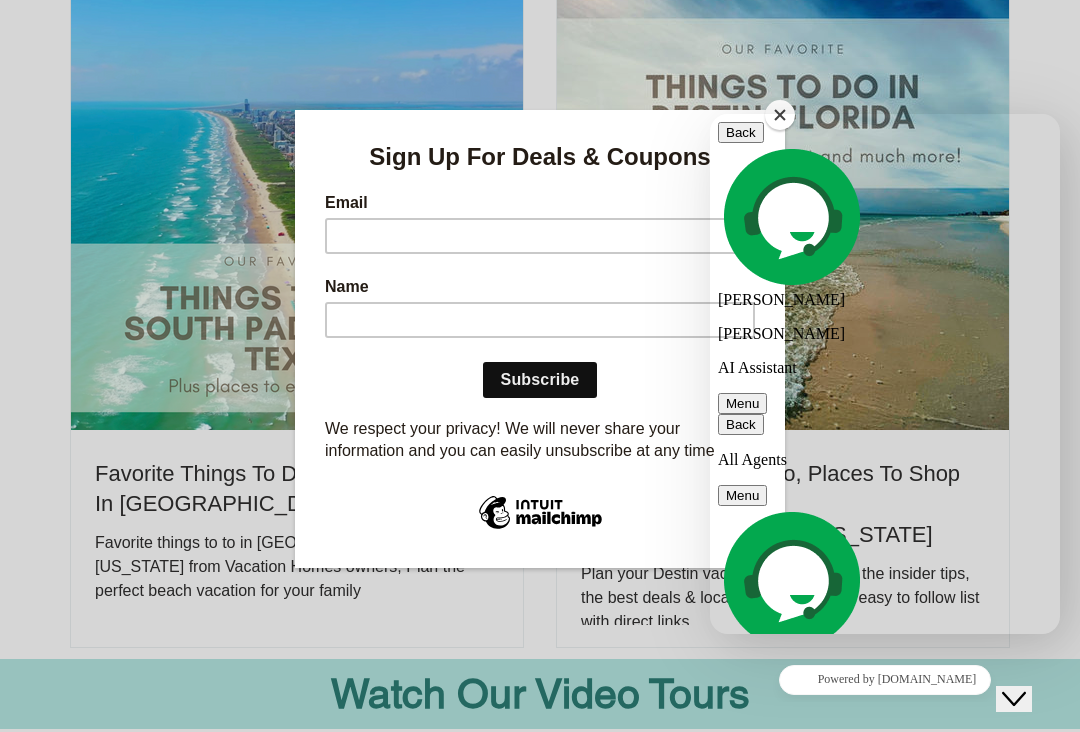 click on "Back" at bounding box center (741, 424) 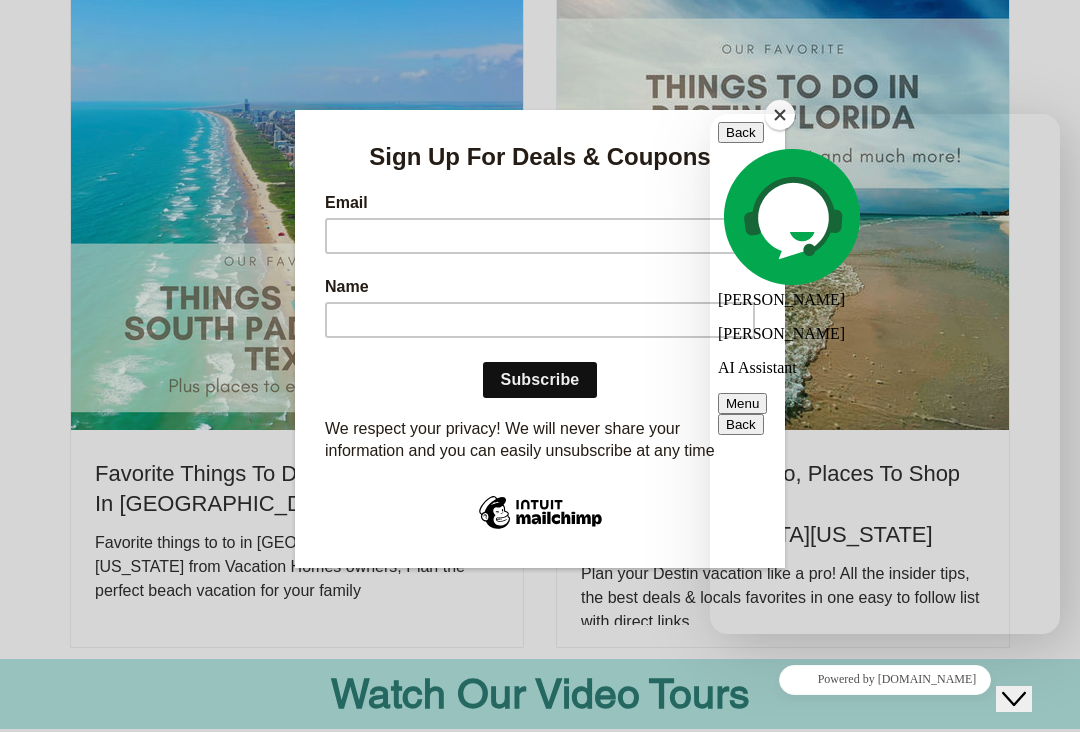click on "Menu" at bounding box center [742, 403] 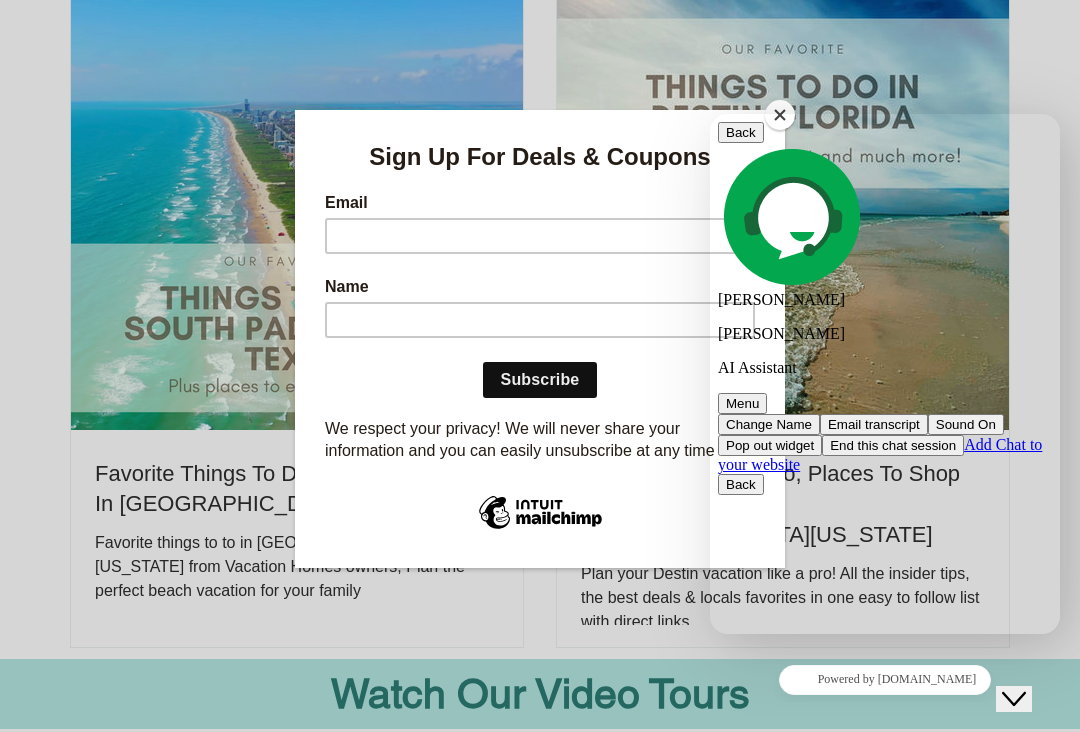 click on "Add Chat to your website" at bounding box center [880, 454] 